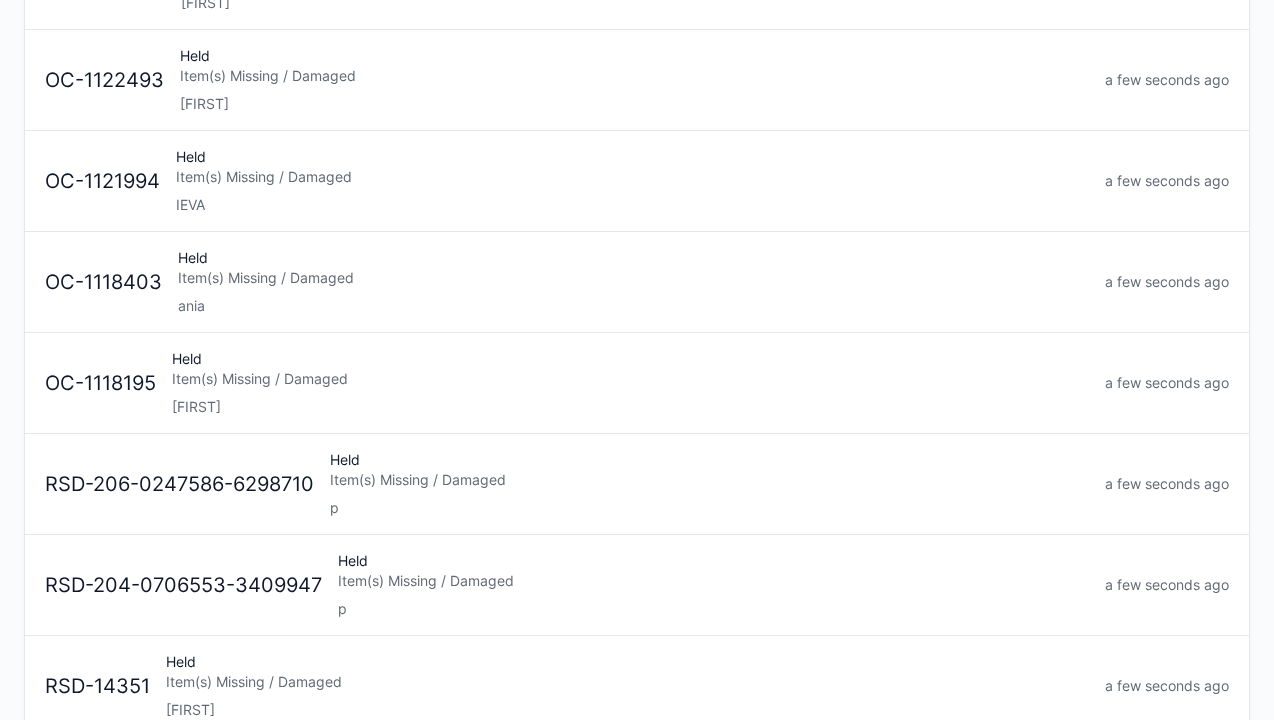 scroll, scrollTop: 700, scrollLeft: 0, axis: vertical 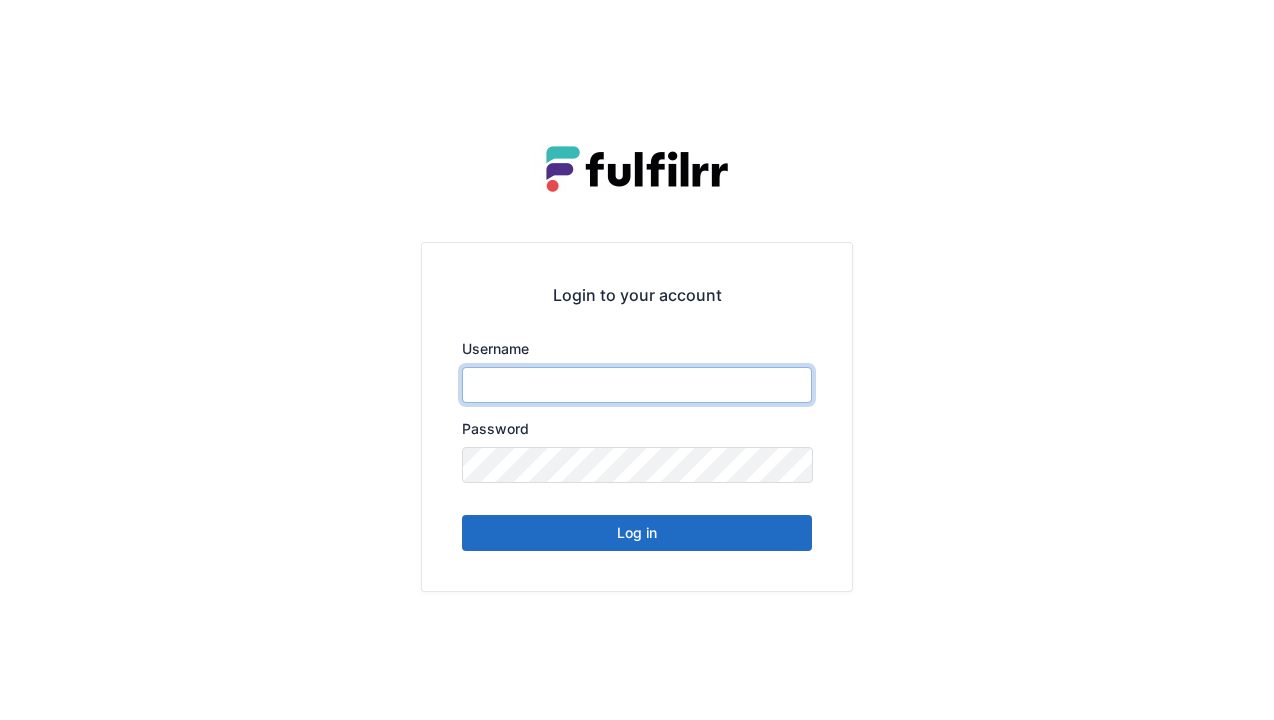 type on "******" 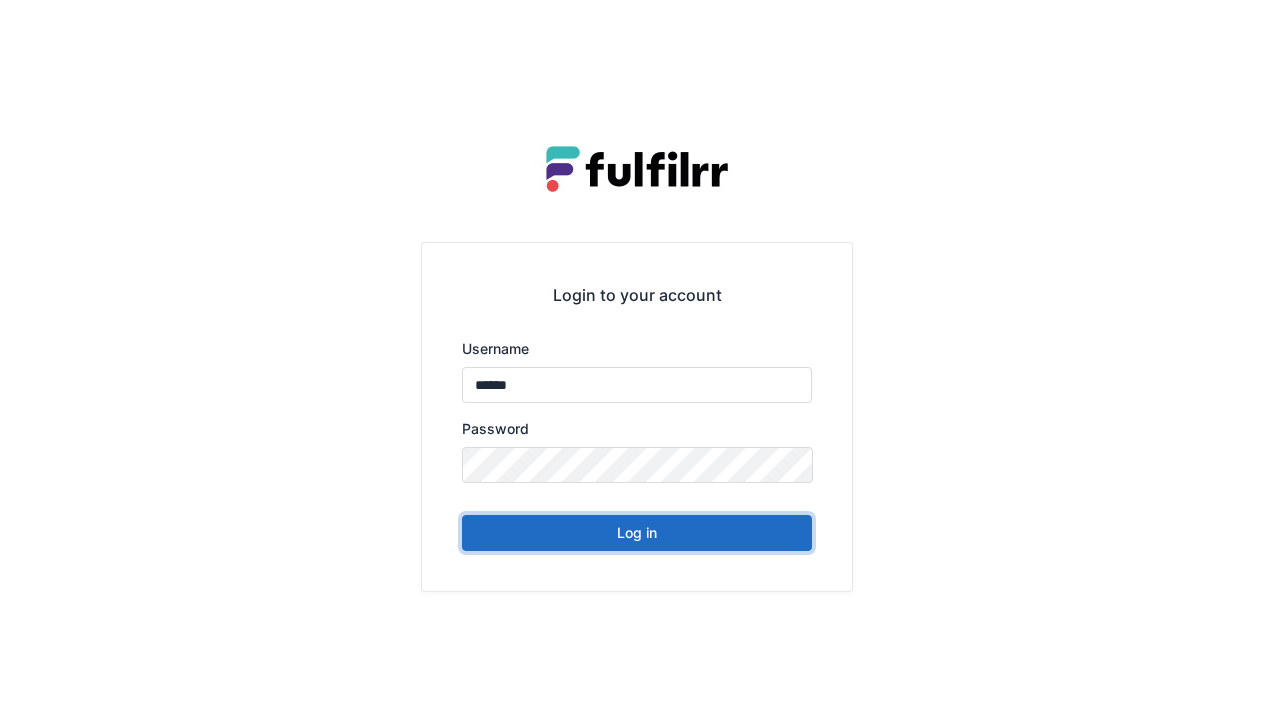 click on "Log in" at bounding box center (637, 533) 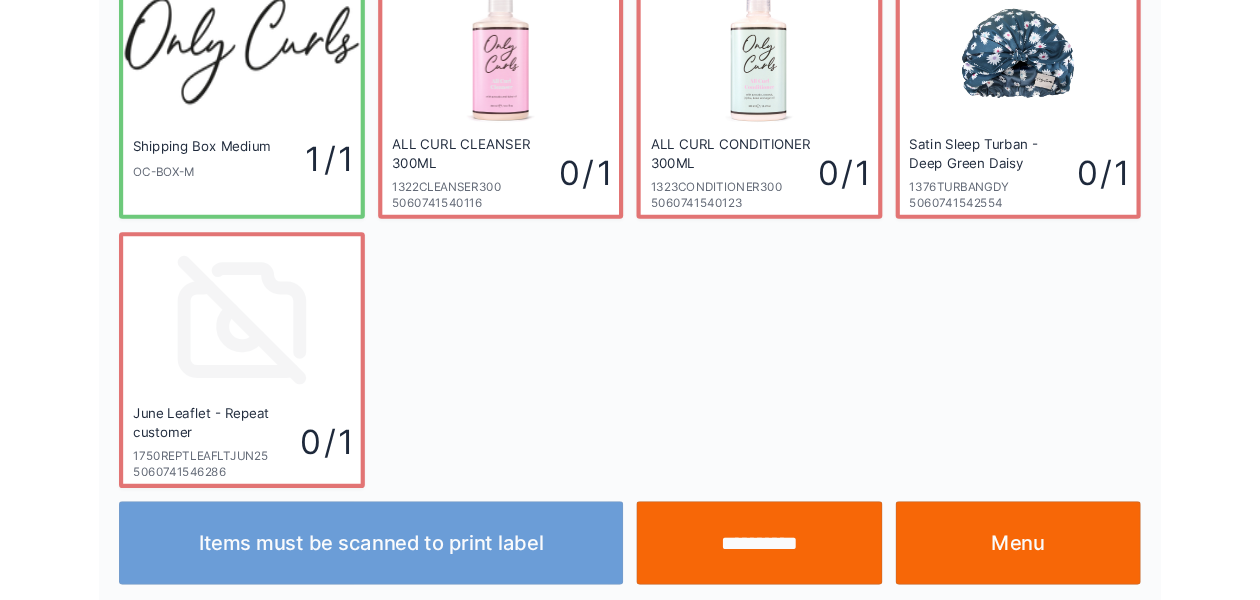 scroll, scrollTop: 0, scrollLeft: 0, axis: both 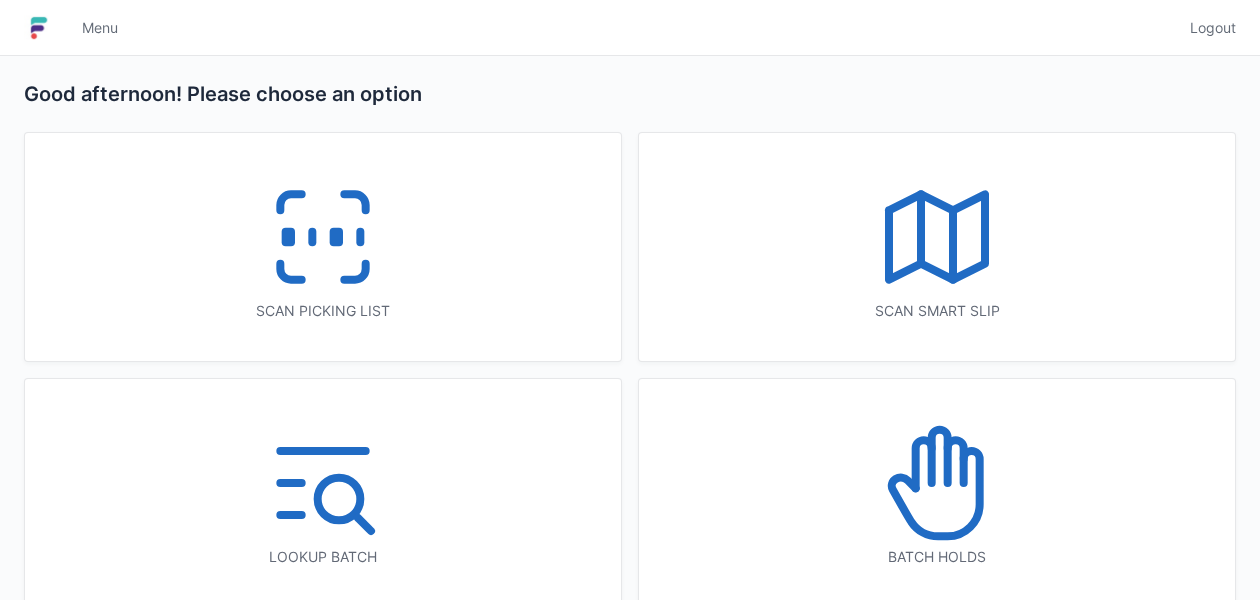 click 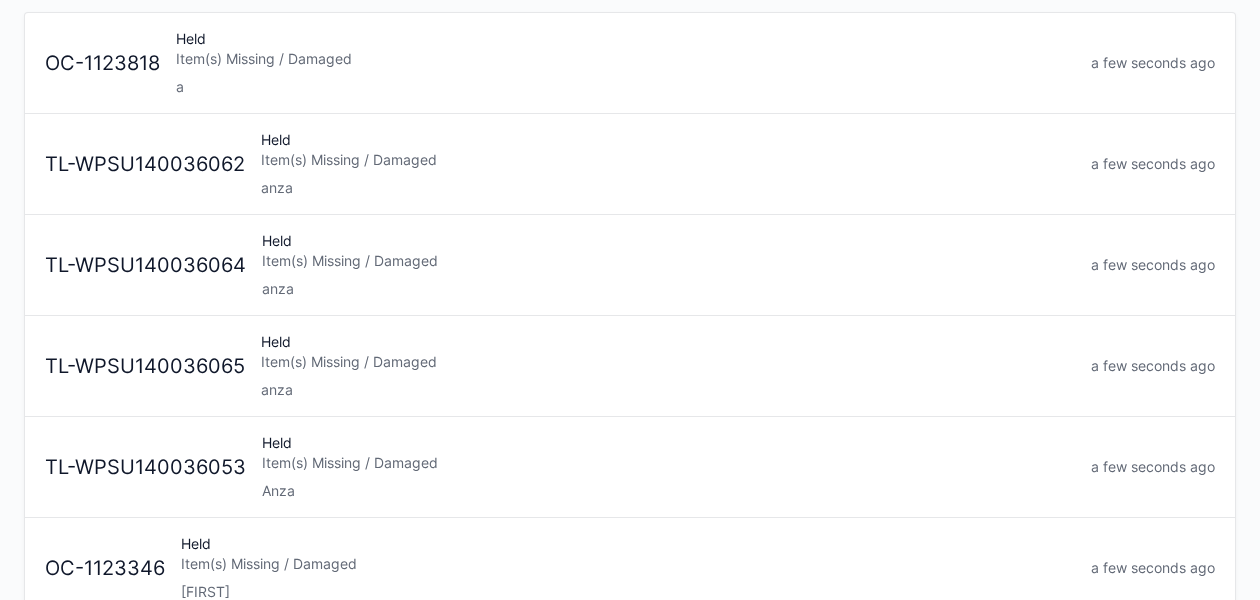 scroll, scrollTop: 266, scrollLeft: 0, axis: vertical 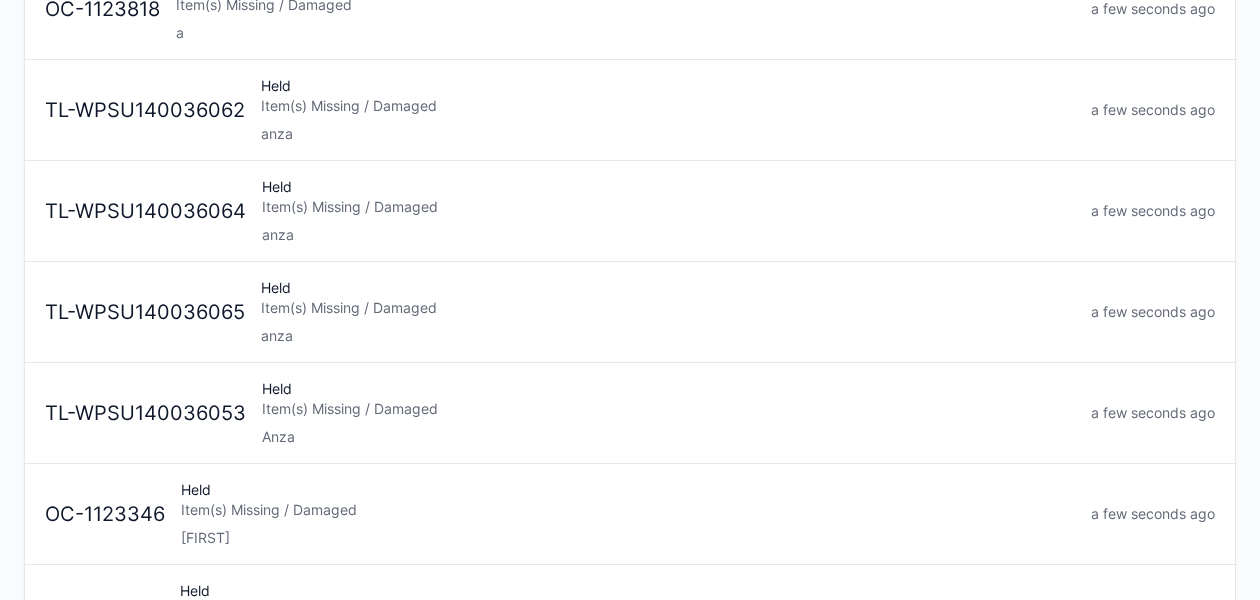 click on "Anza" at bounding box center (668, 437) 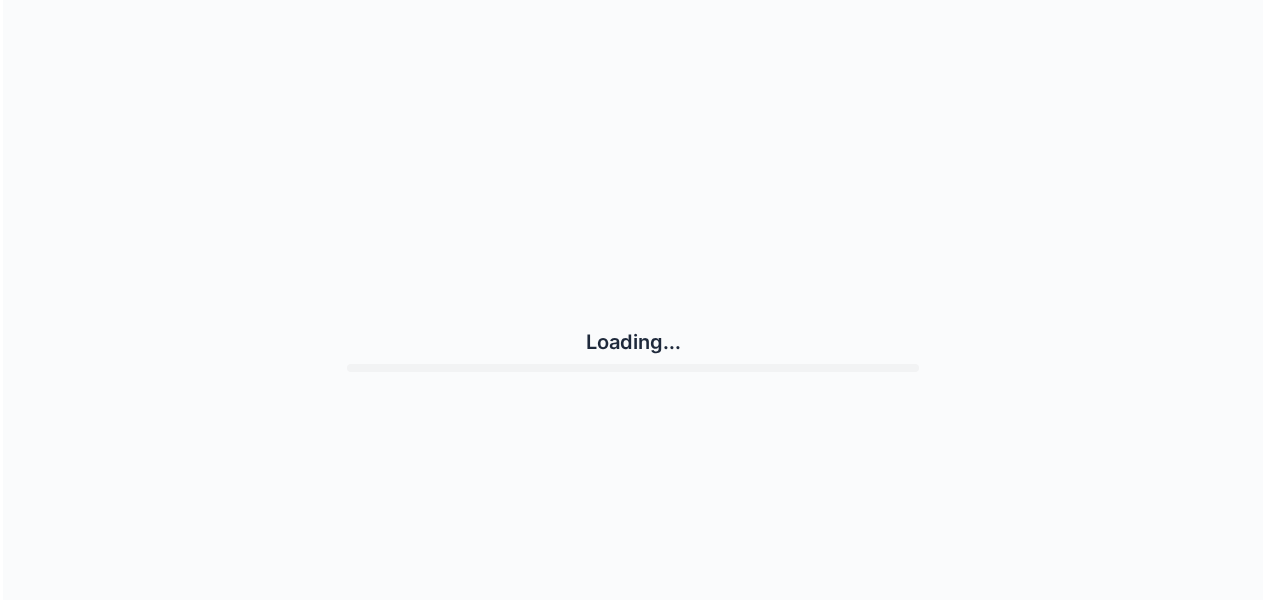 scroll, scrollTop: 0, scrollLeft: 0, axis: both 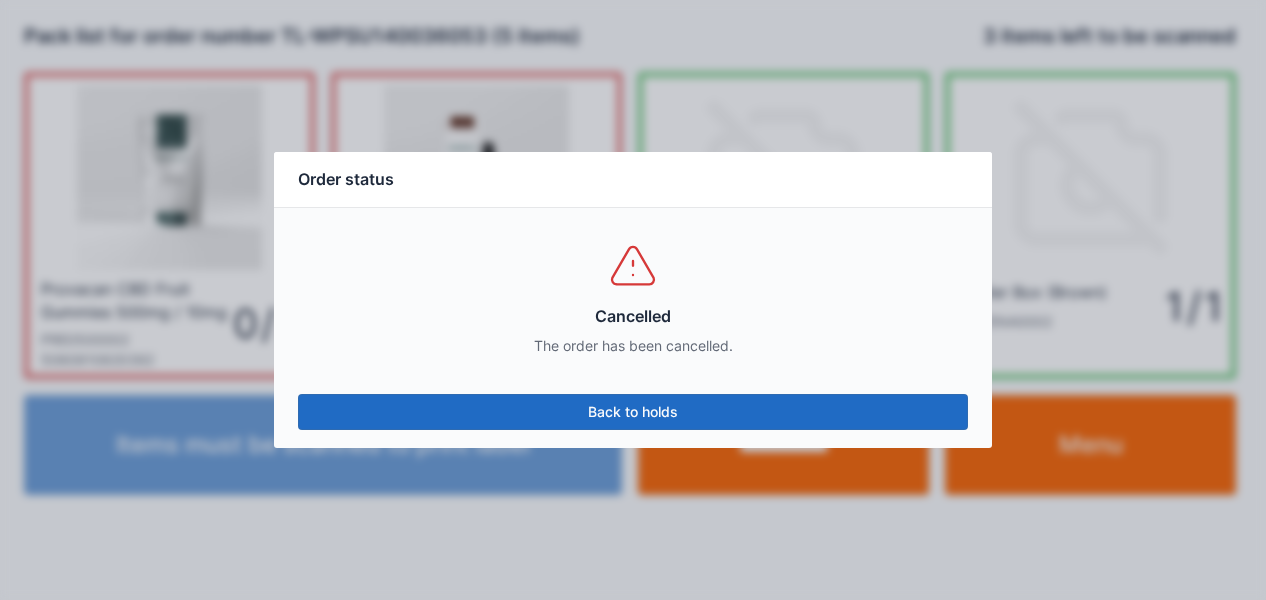 click on "Back to holds" at bounding box center [633, 412] 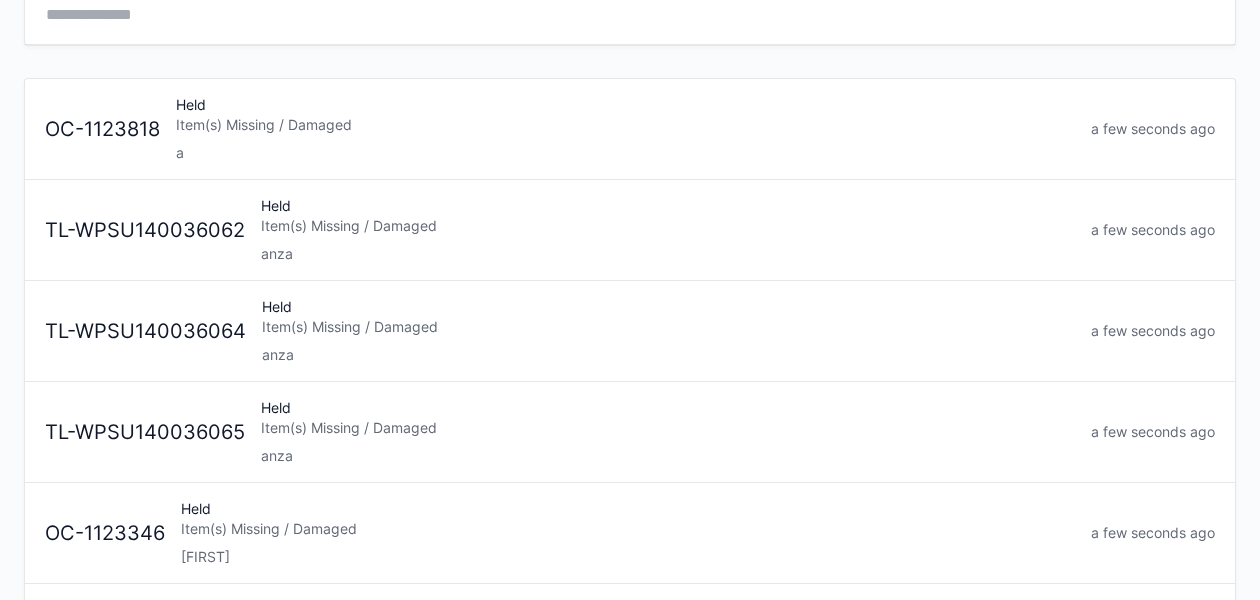 scroll, scrollTop: 148, scrollLeft: 0, axis: vertical 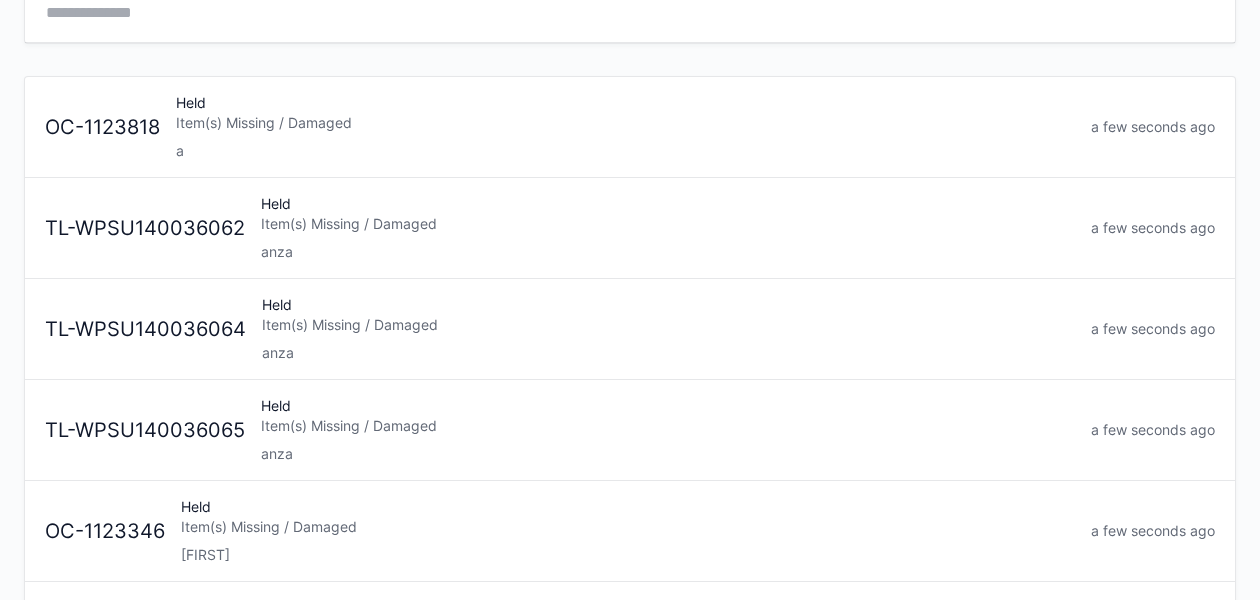 click on "Item(s) Missing / Damaged" at bounding box center (668, 426) 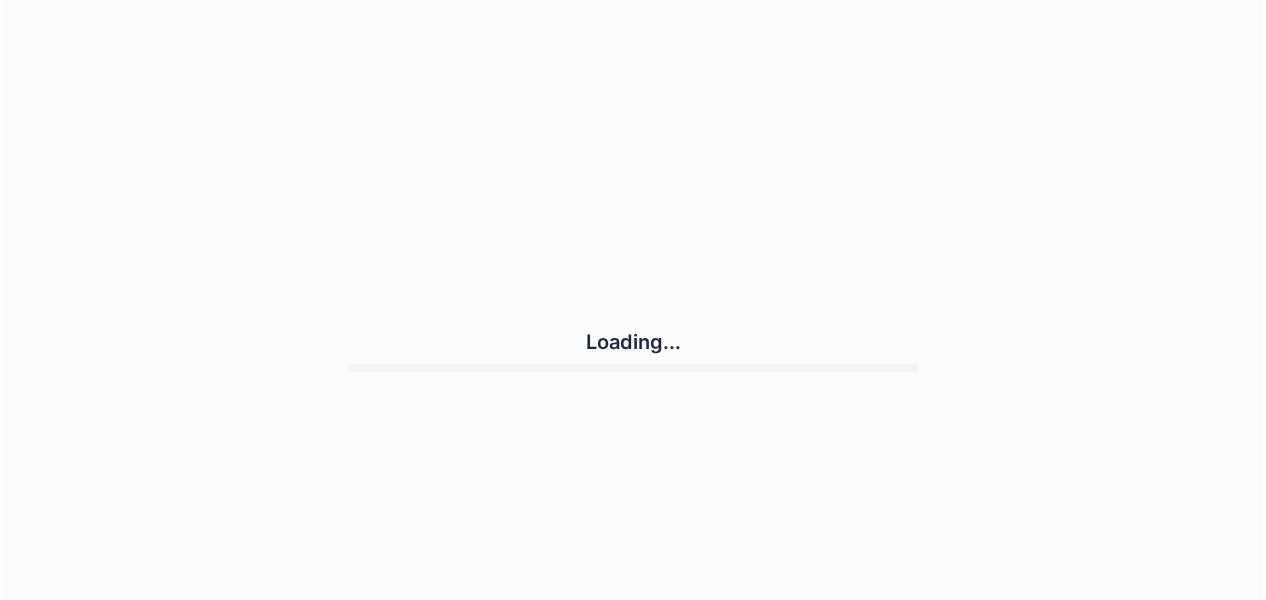 scroll, scrollTop: 0, scrollLeft: 0, axis: both 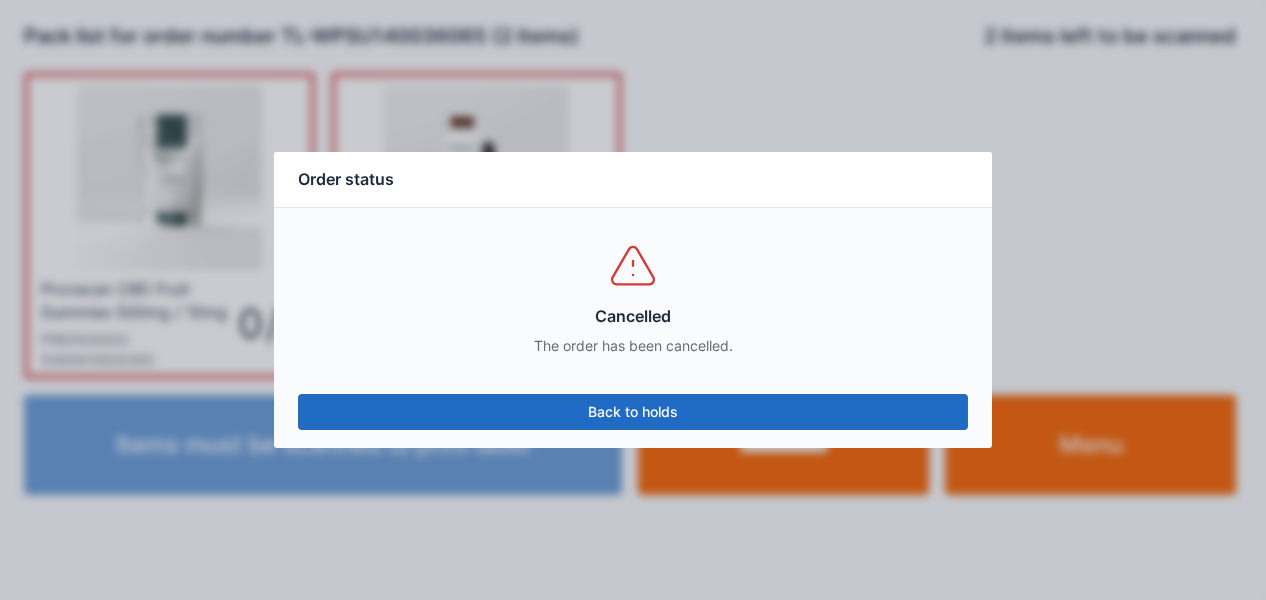click on "Back to holds" at bounding box center [633, 412] 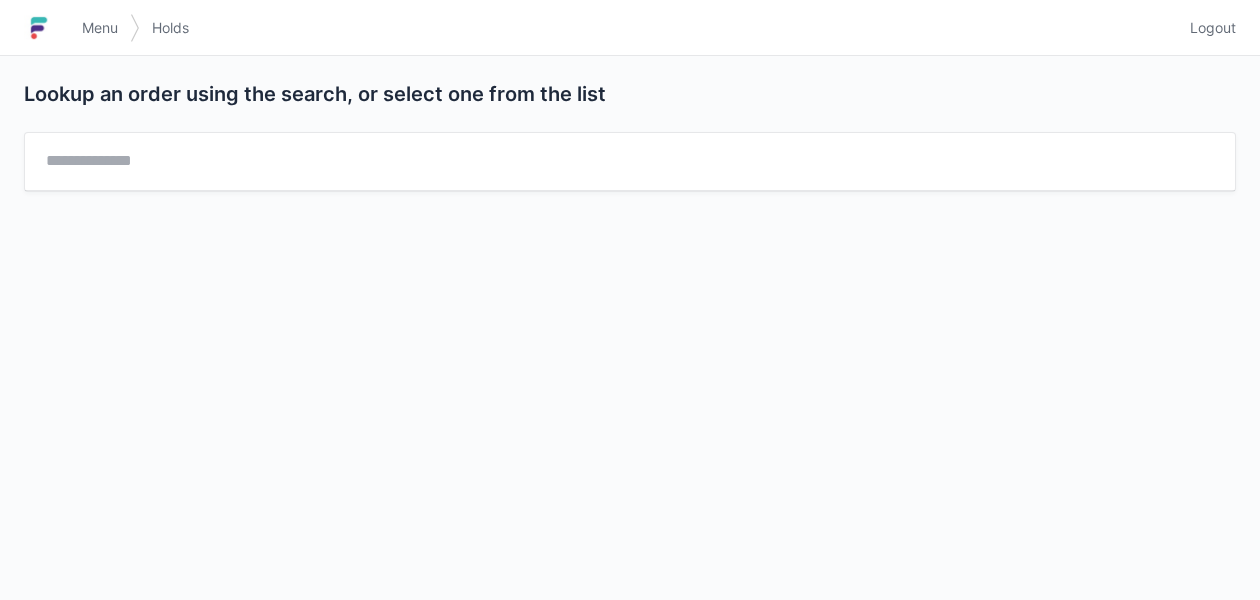 scroll, scrollTop: 0, scrollLeft: 0, axis: both 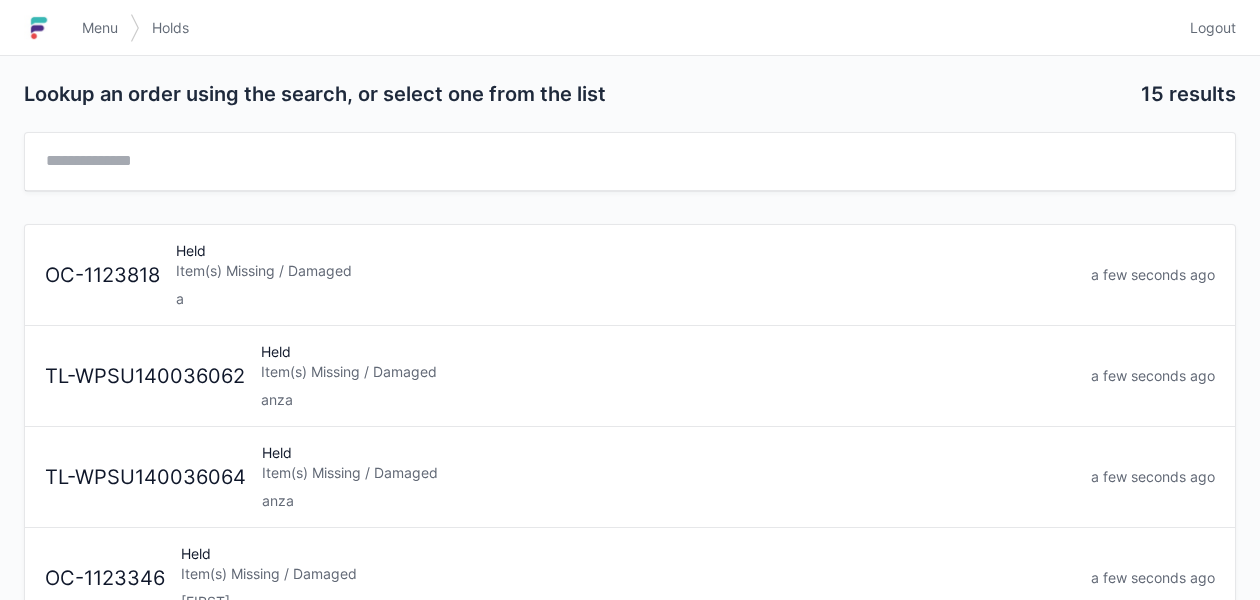 click on "anza" at bounding box center [668, 501] 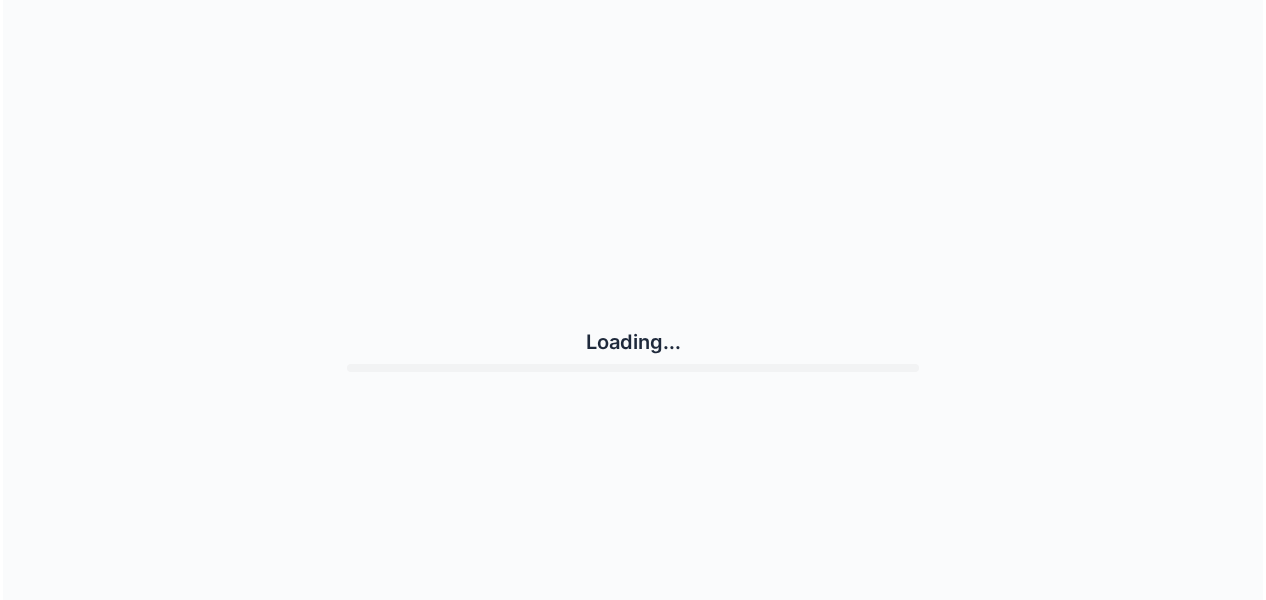 scroll, scrollTop: 0, scrollLeft: 0, axis: both 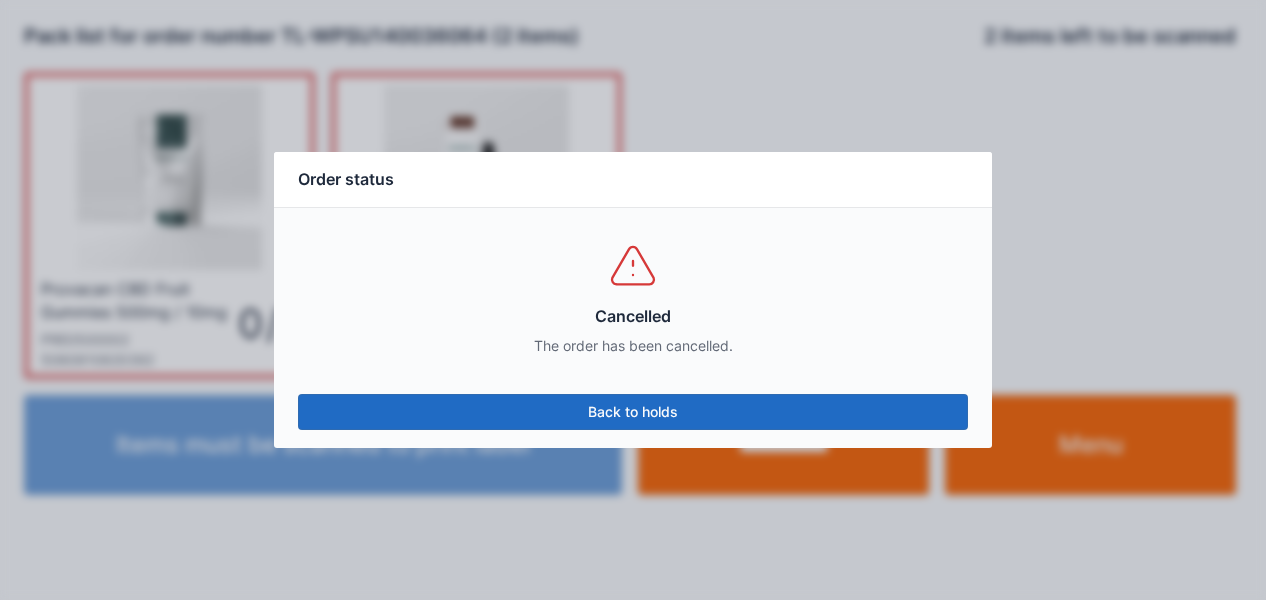 click on "Back to holds" at bounding box center (633, 412) 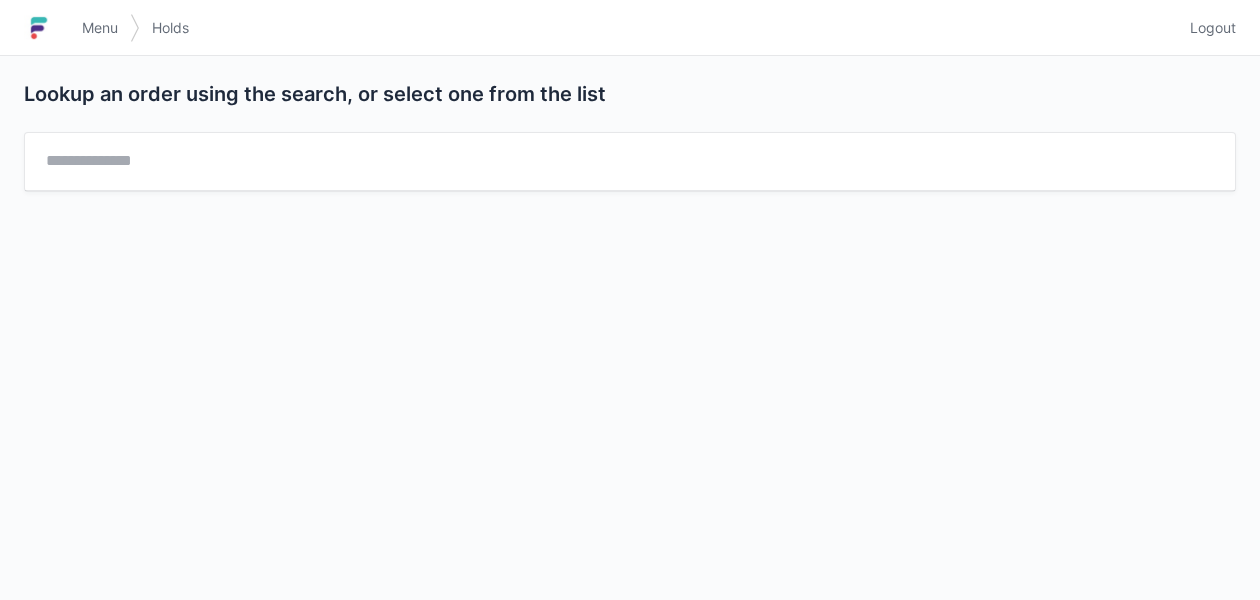 scroll, scrollTop: 0, scrollLeft: 0, axis: both 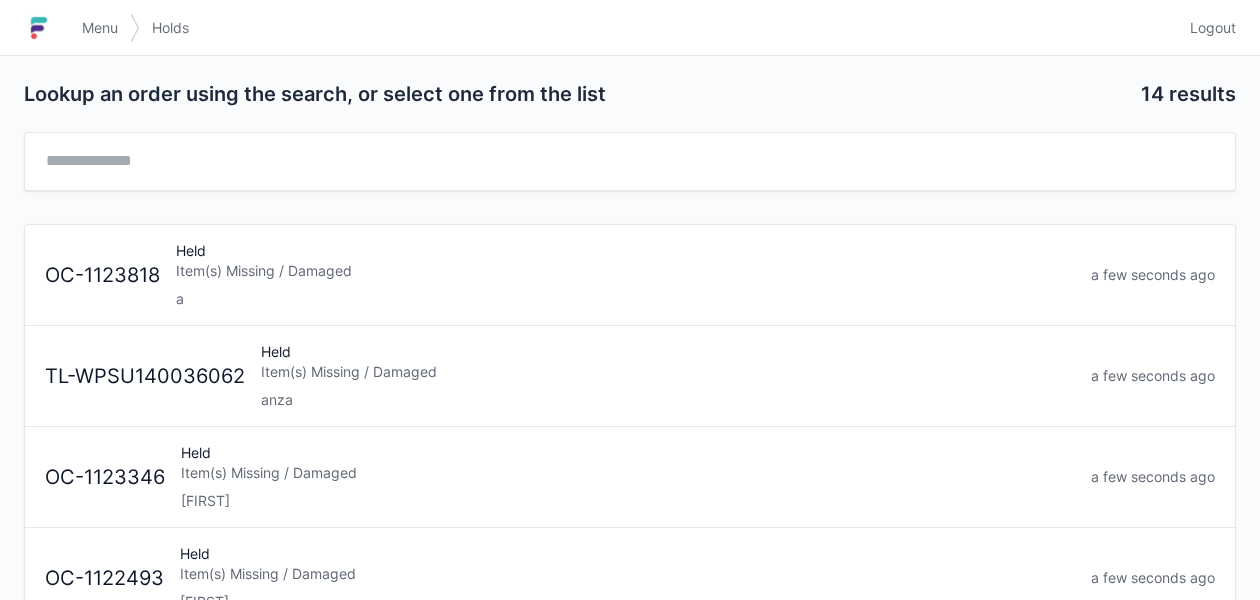 click on "anza" at bounding box center (668, 400) 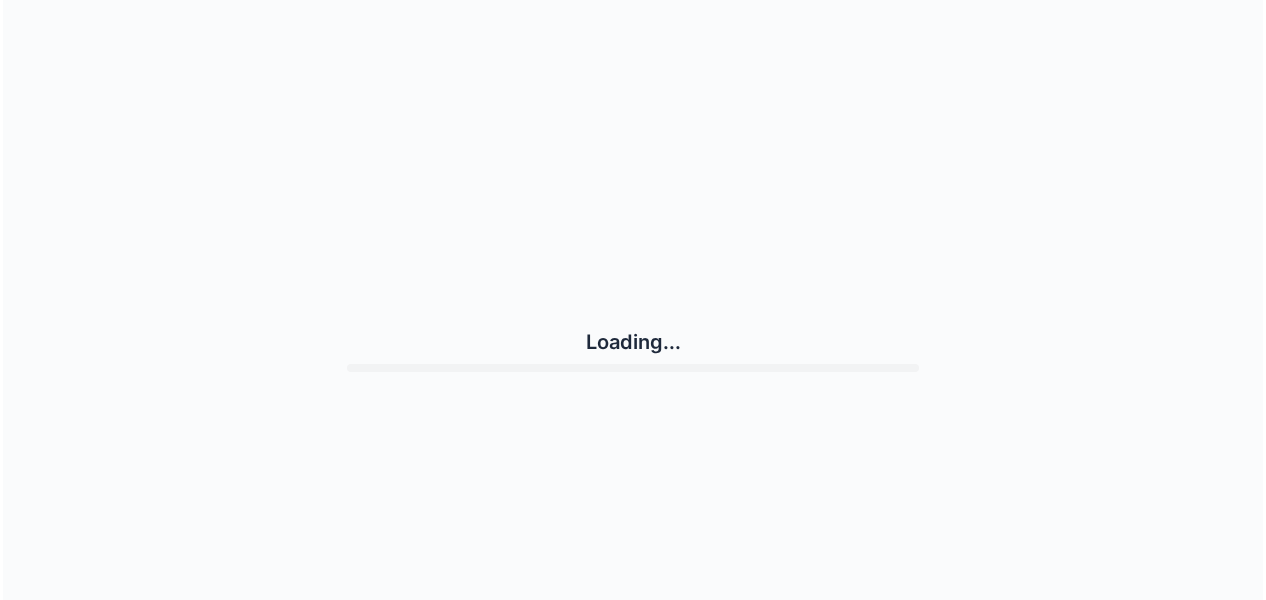 scroll, scrollTop: 0, scrollLeft: 0, axis: both 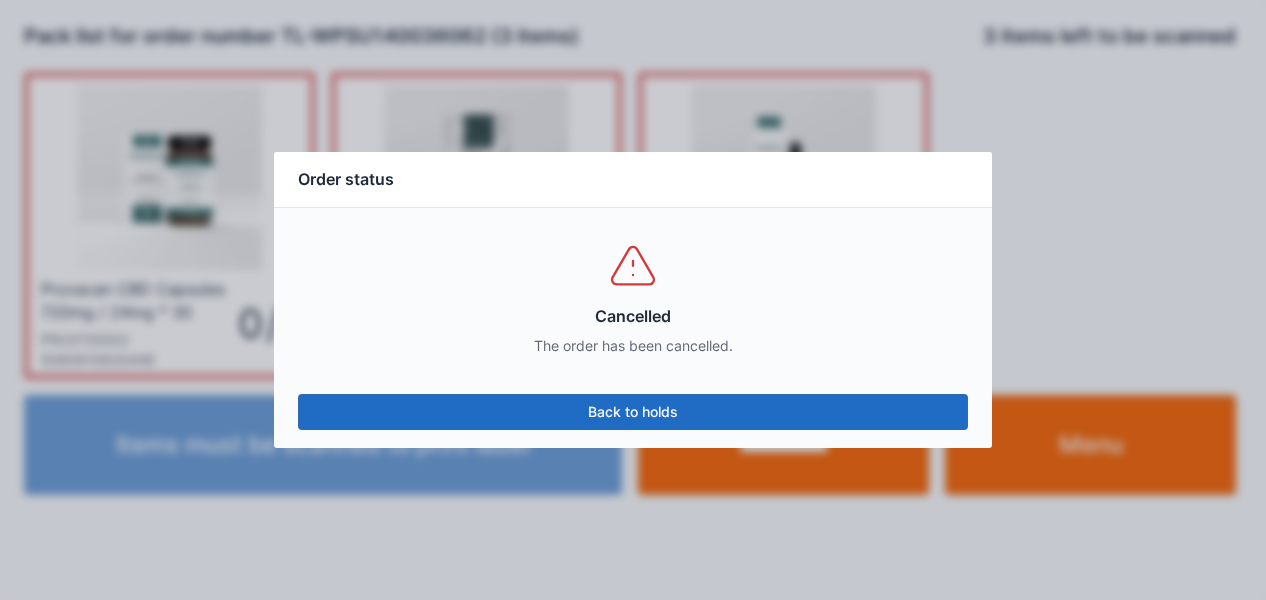 click on "Back to holds" at bounding box center [633, 412] 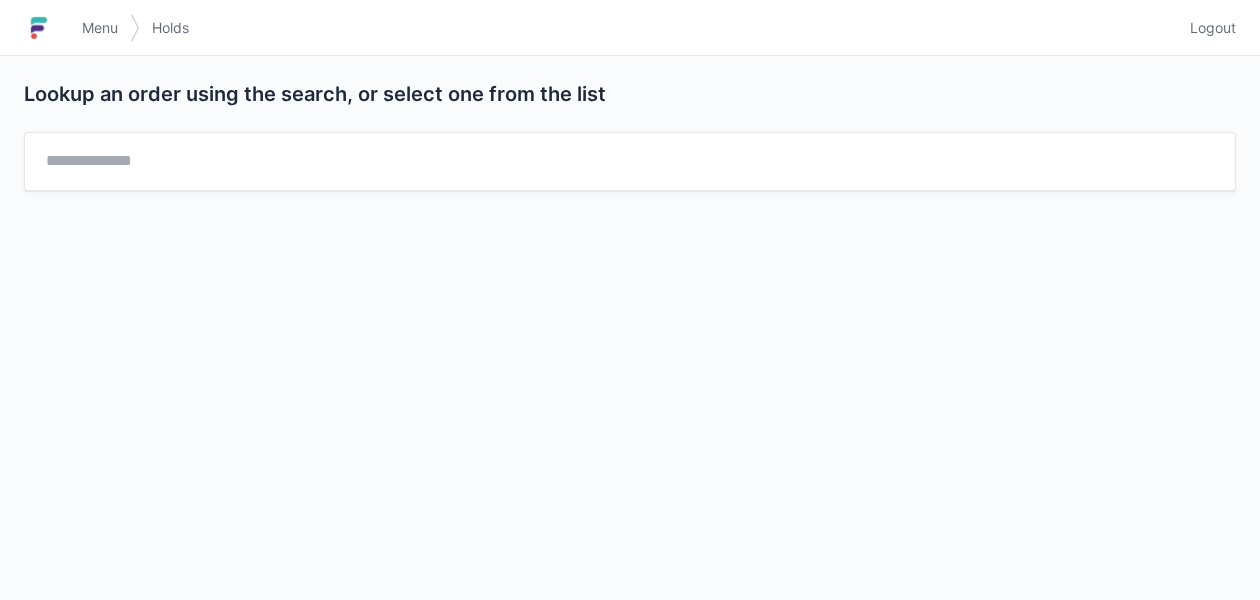 scroll, scrollTop: 0, scrollLeft: 0, axis: both 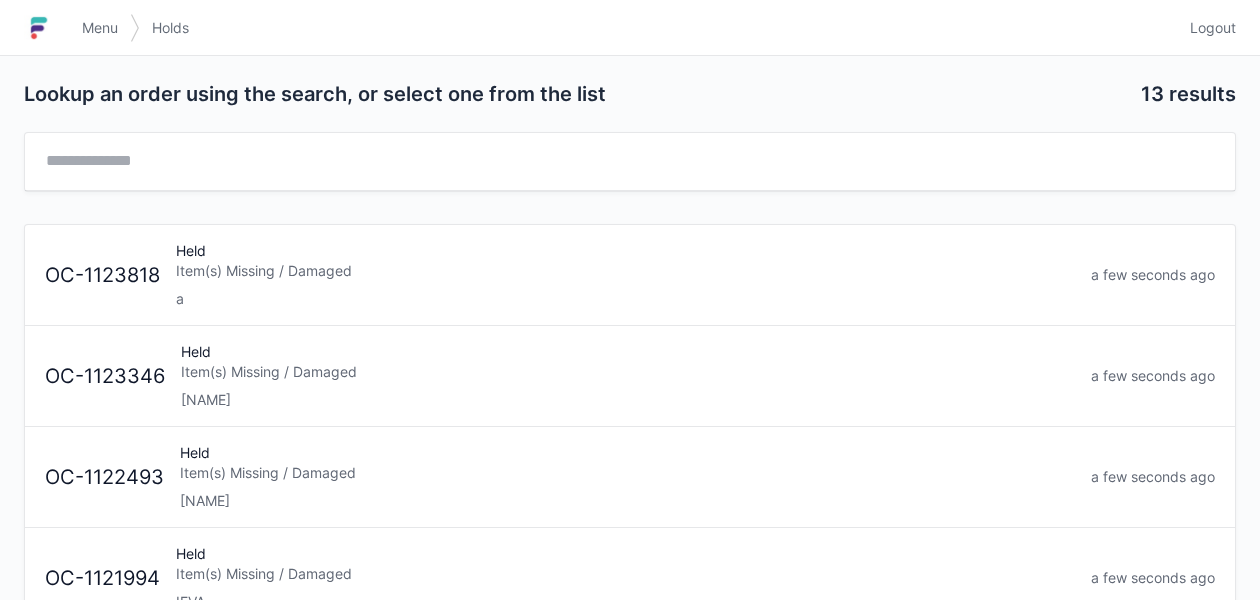 click on "a" at bounding box center (625, 299) 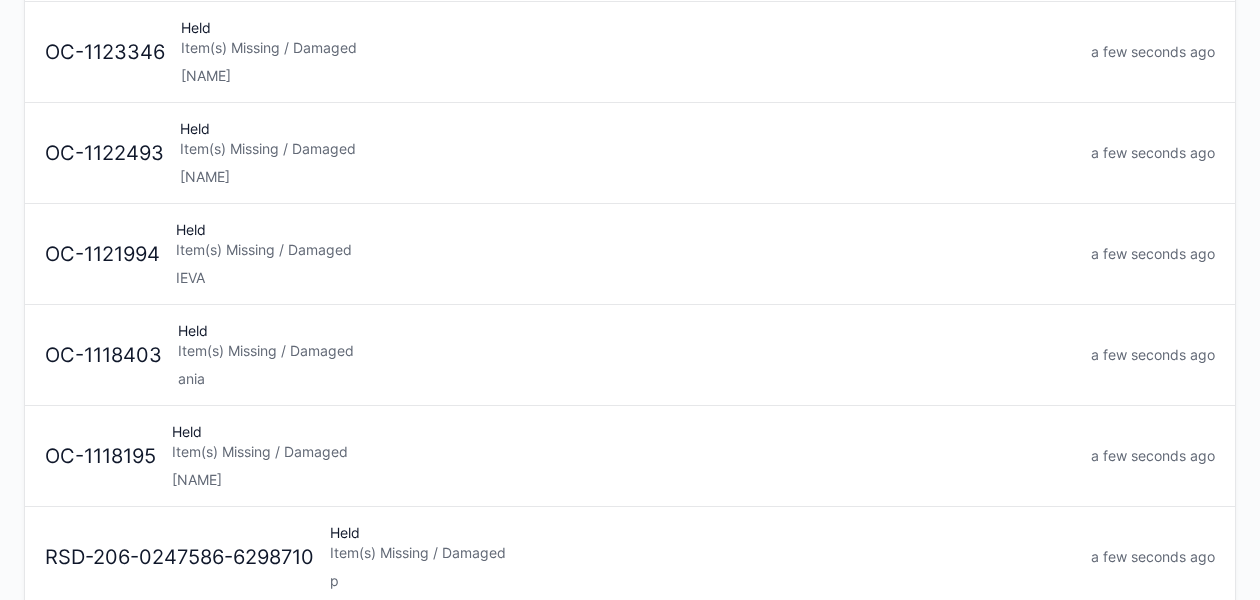 scroll, scrollTop: 404, scrollLeft: 0, axis: vertical 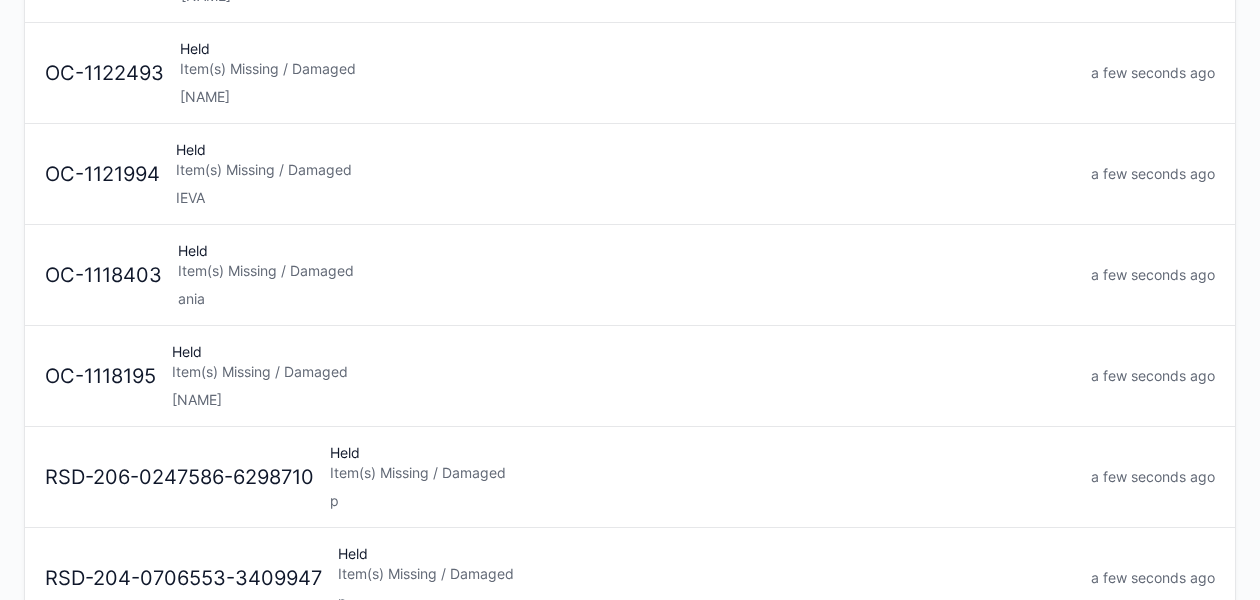 click on "Item(s) Missing / Damaged" at bounding box center (623, 372) 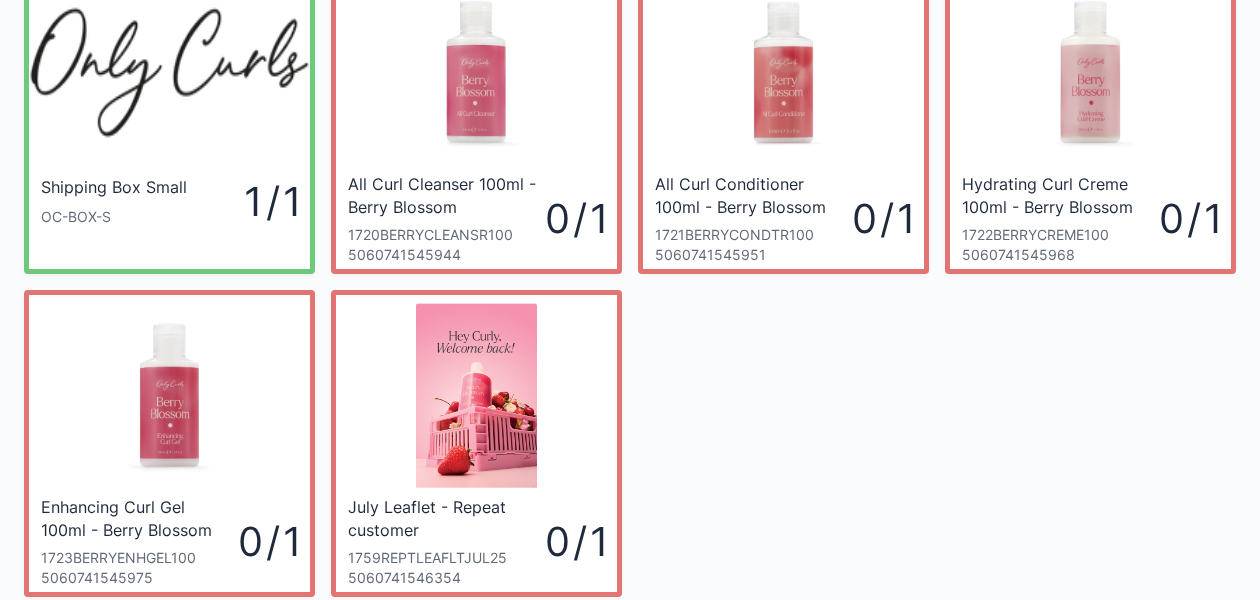 scroll, scrollTop: 0, scrollLeft: 0, axis: both 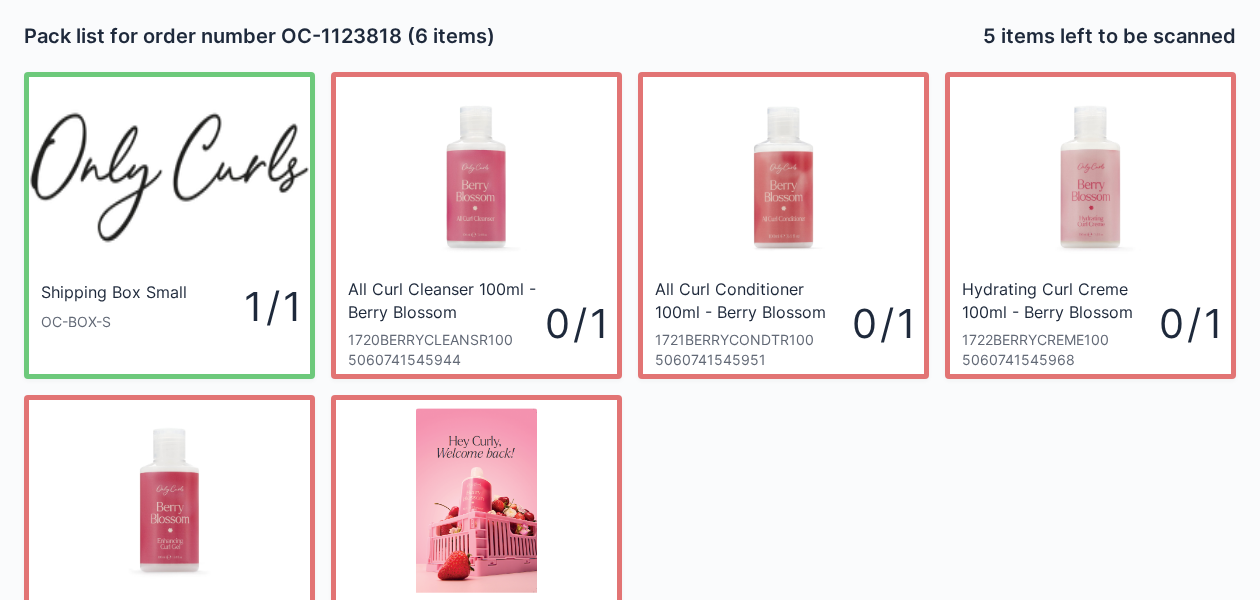 click on "Pack list for order number OC-1123818 (6 items)  5 items left to be scanned" at bounding box center (630, 36) 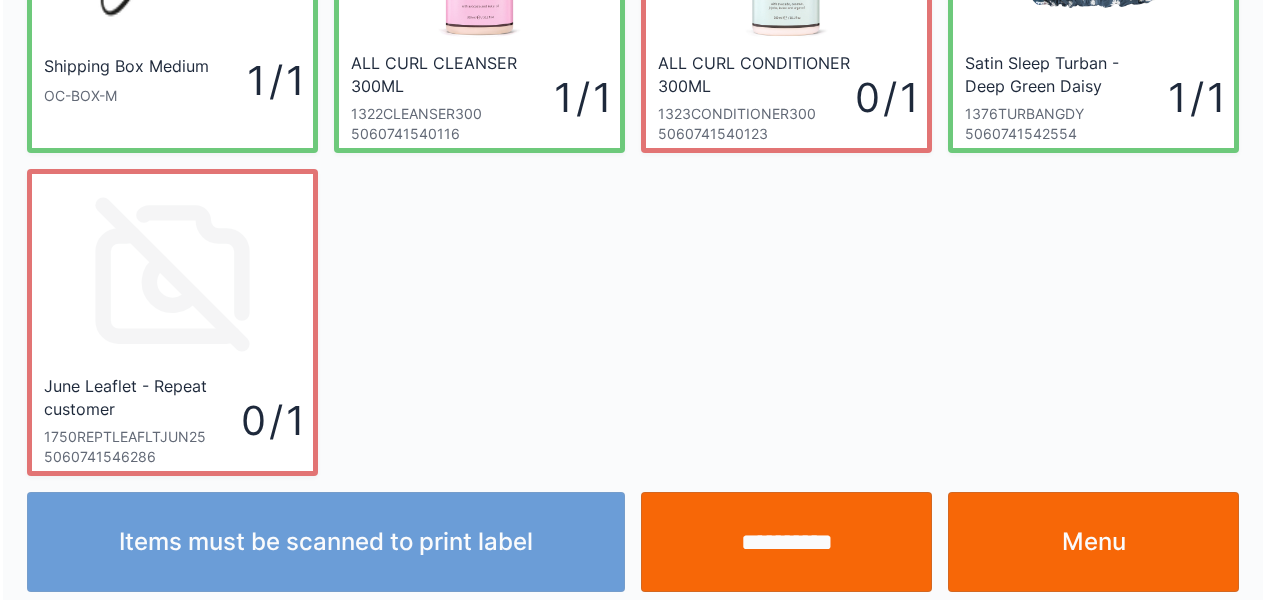 scroll, scrollTop: 227, scrollLeft: 0, axis: vertical 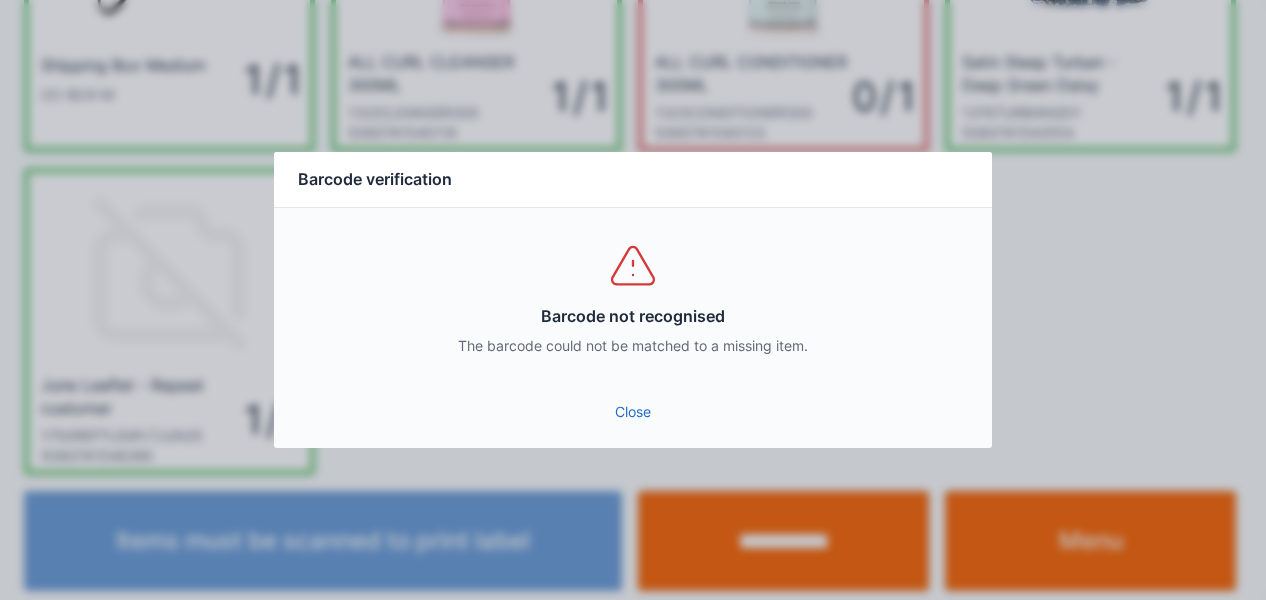 click on "Close" at bounding box center [633, 412] 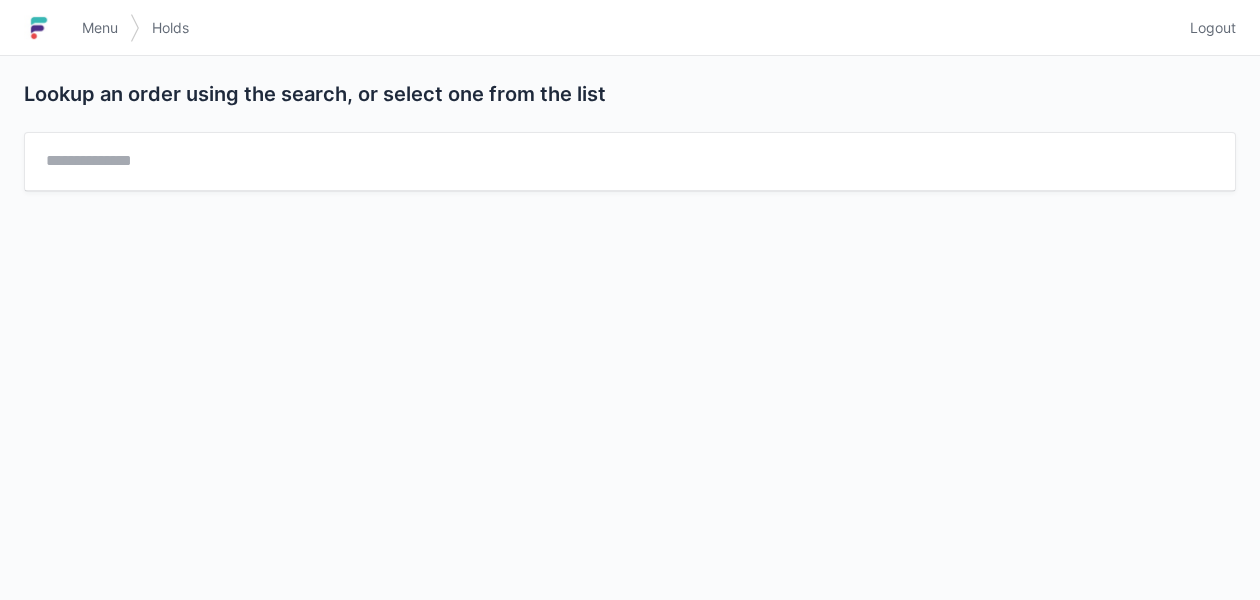 scroll, scrollTop: 0, scrollLeft: 0, axis: both 